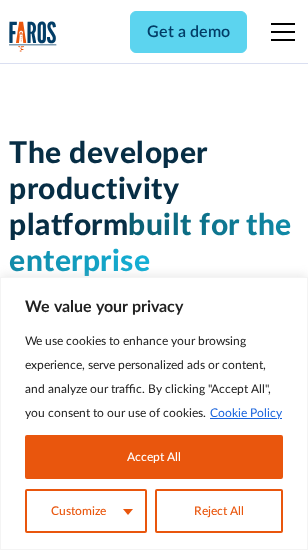 scroll, scrollTop: 0, scrollLeft: 0, axis: both 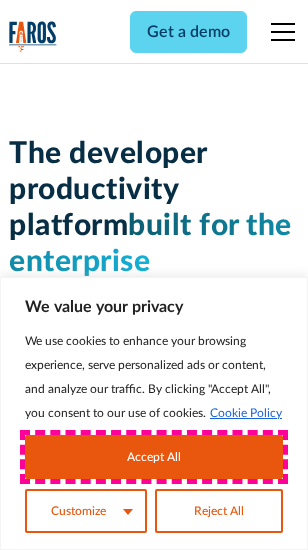 click on "Accept All" at bounding box center (154, 457) 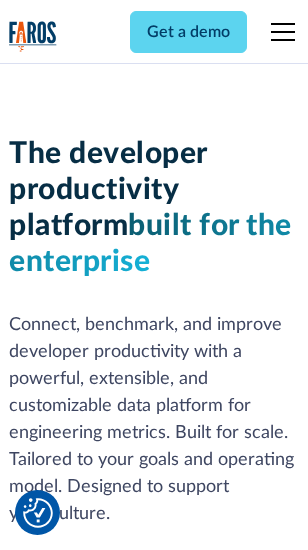 scroll, scrollTop: 301, scrollLeft: 0, axis: vertical 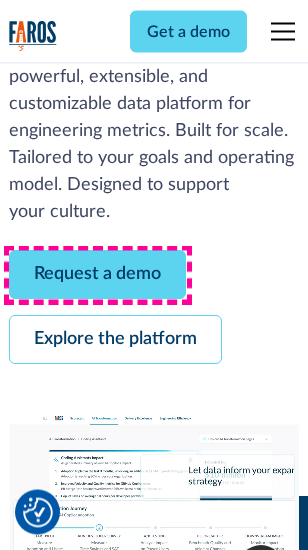 click on "Request a demo" at bounding box center [97, 275] 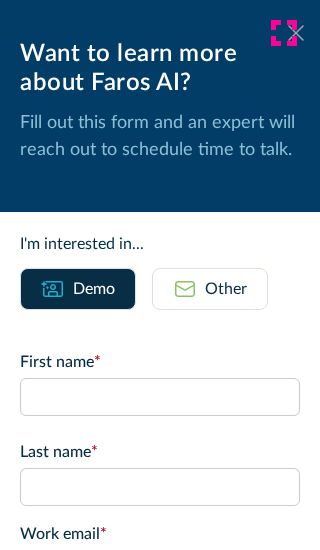click 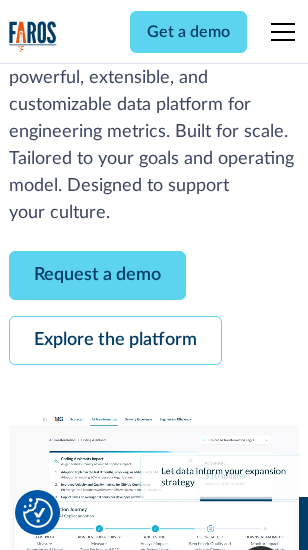 scroll, scrollTop: 366, scrollLeft: 0, axis: vertical 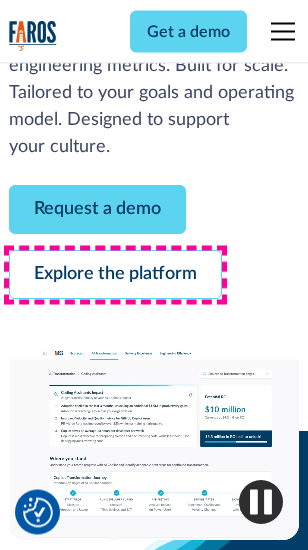 click on "Explore the platform" at bounding box center [115, 275] 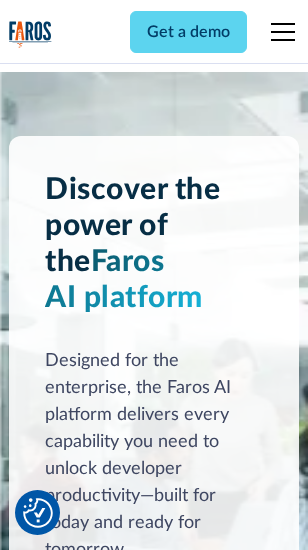 scroll, scrollTop: 15242, scrollLeft: 0, axis: vertical 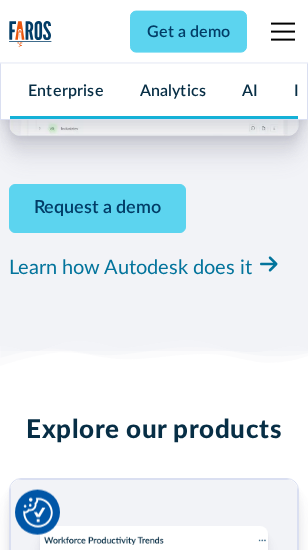 click on "Pricing" at bounding box center (33, 2488) 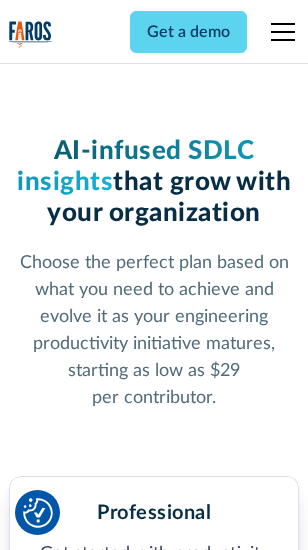 scroll, scrollTop: 3178, scrollLeft: 0, axis: vertical 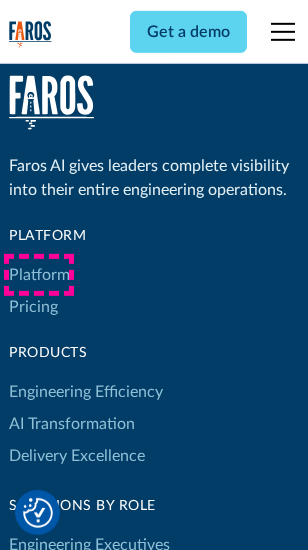 click on "Platform" at bounding box center (39, 275) 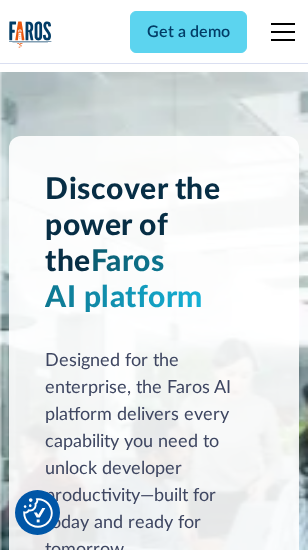 scroll, scrollTop: 15884, scrollLeft: 0, axis: vertical 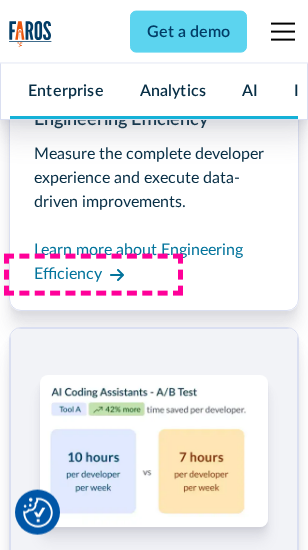 click on "Coding Assistant Impact" at bounding box center (94, 2457) 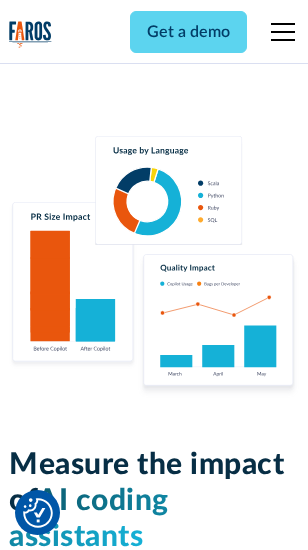 scroll, scrollTop: 12517, scrollLeft: 0, axis: vertical 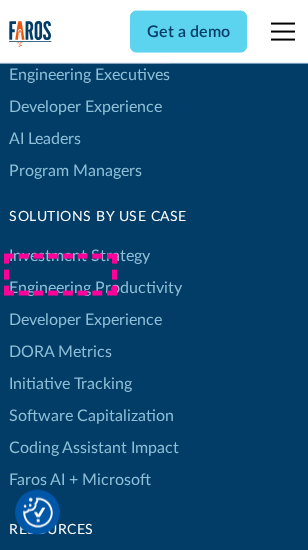click on "DORA Metrics" at bounding box center (60, 352) 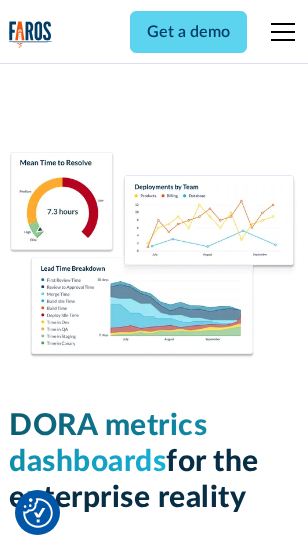 scroll, scrollTop: 8862, scrollLeft: 0, axis: vertical 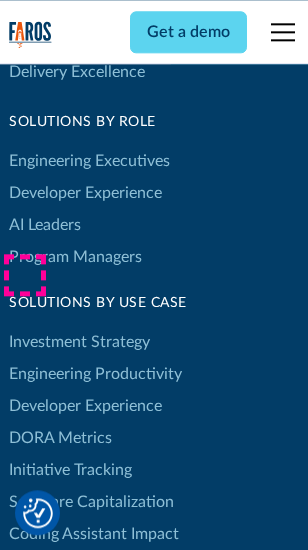 click on "Blog" at bounding box center (24, 655) 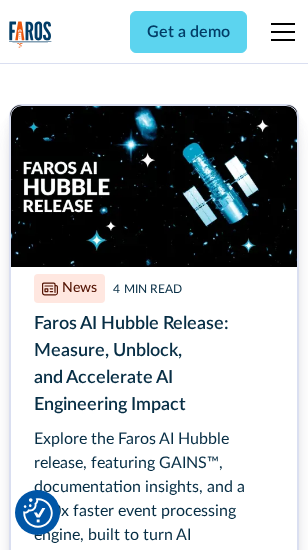 scroll, scrollTop: 9045, scrollLeft: 0, axis: vertical 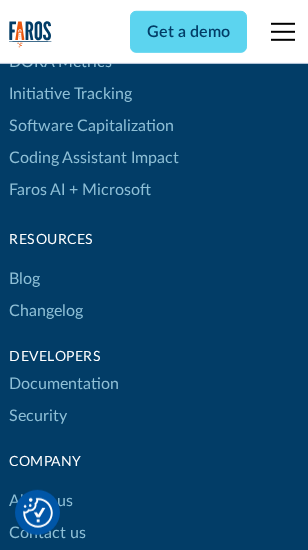 click on "Changelog" at bounding box center [46, 311] 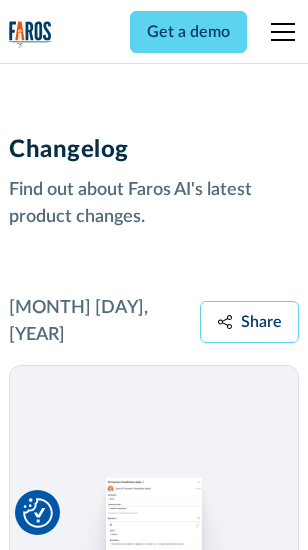 scroll, scrollTop: 24531, scrollLeft: 0, axis: vertical 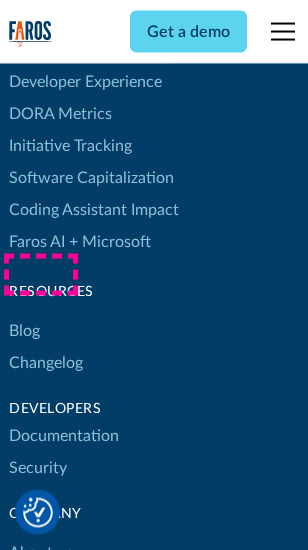 click on "About us" at bounding box center (41, 553) 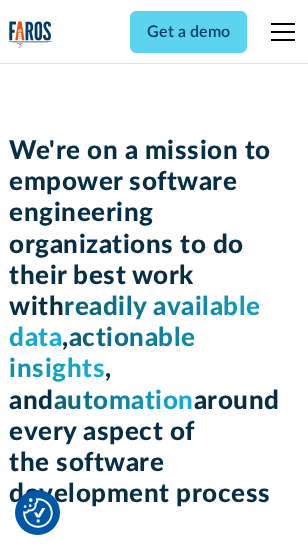 scroll, scrollTop: 6924, scrollLeft: 0, axis: vertical 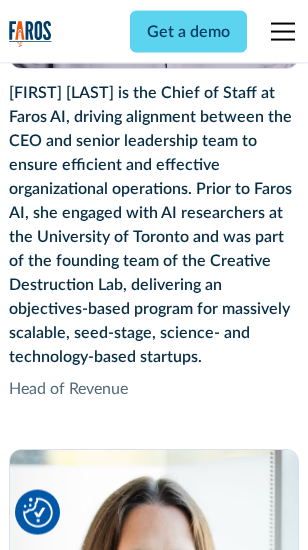 click on "Contact us" at bounding box center (47, 3502) 